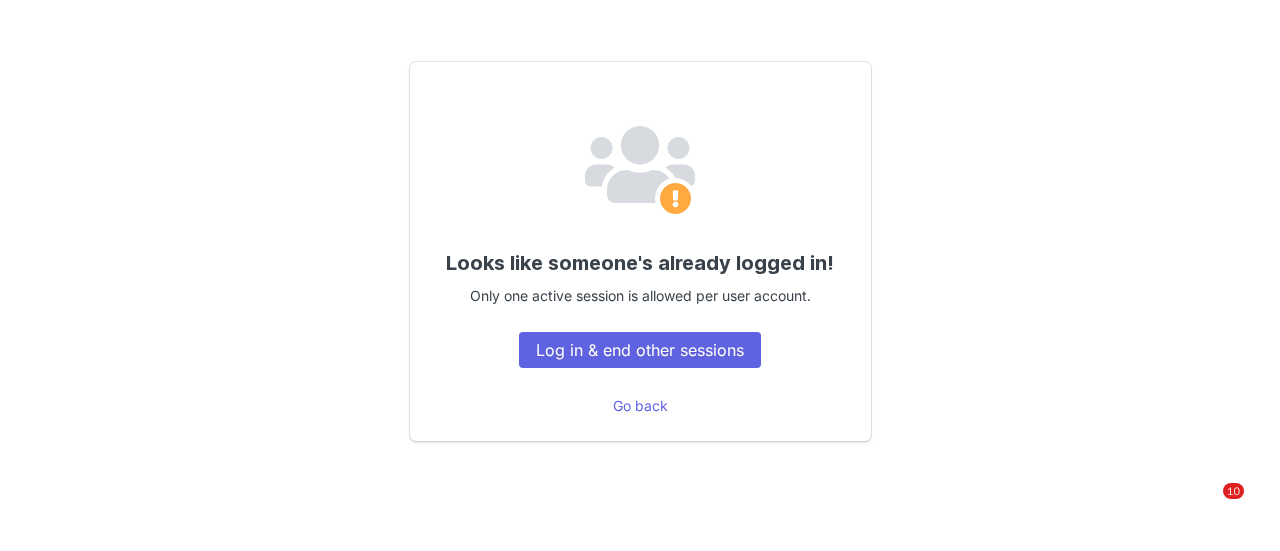 scroll, scrollTop: 0, scrollLeft: 0, axis: both 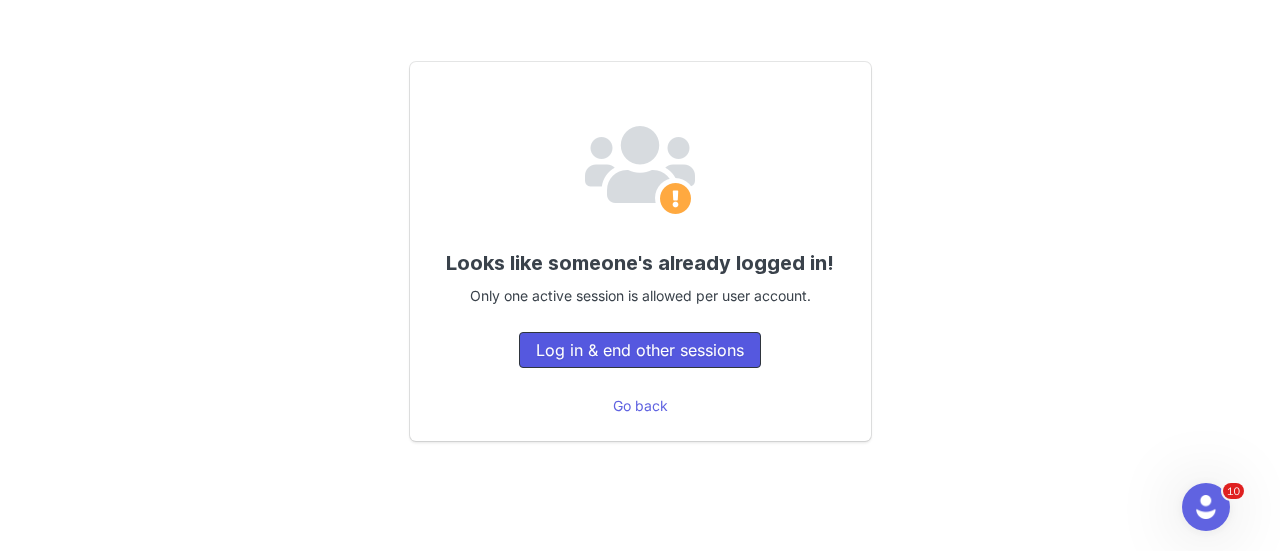 click on "Log in & end other sessions" at bounding box center [640, 350] 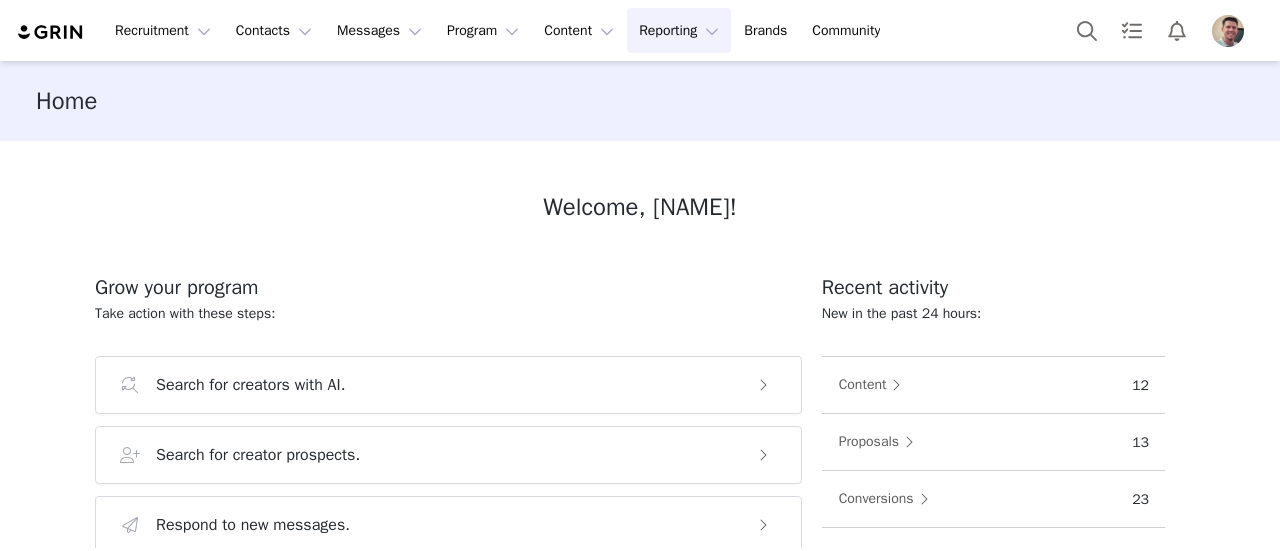 scroll, scrollTop: 0, scrollLeft: 0, axis: both 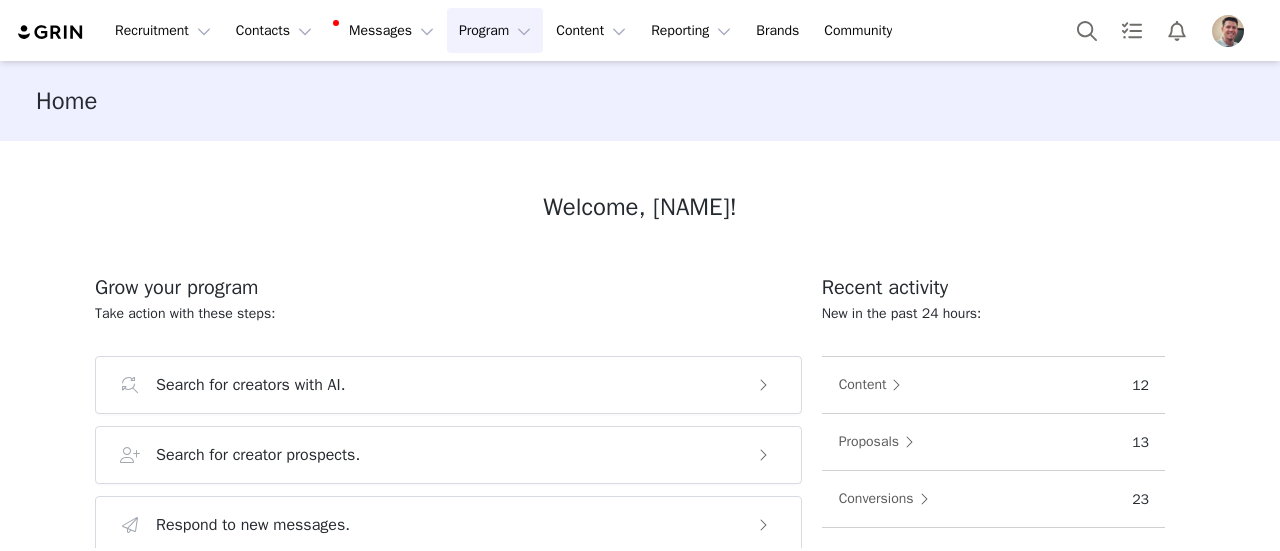 click on "Program Program" at bounding box center (495, 30) 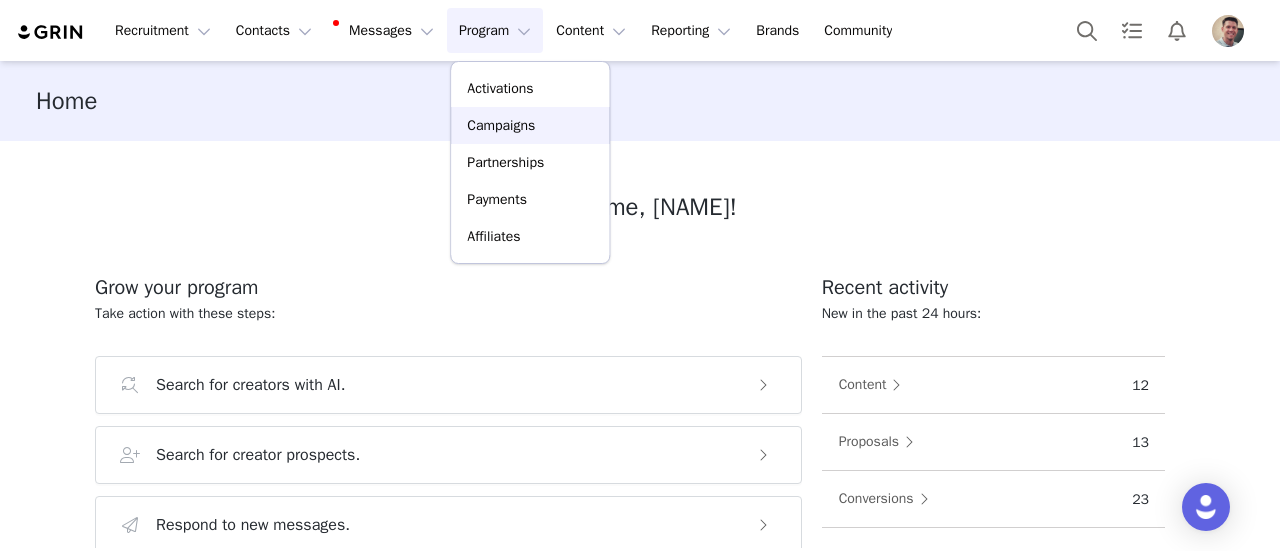 click on "Campaigns" at bounding box center (501, 125) 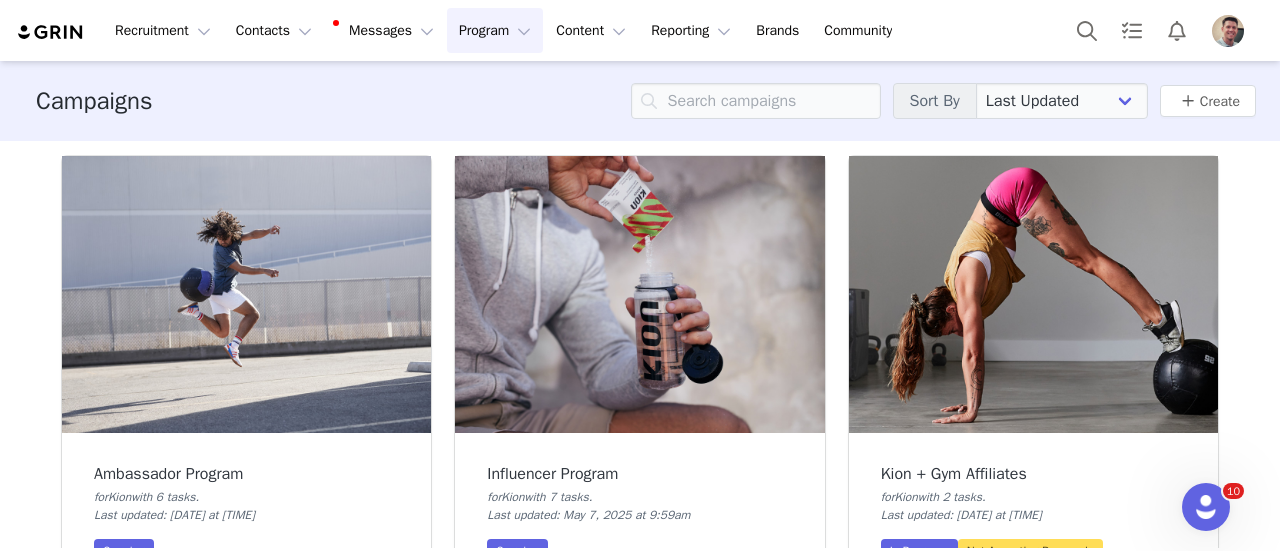 scroll, scrollTop: 0, scrollLeft: 0, axis: both 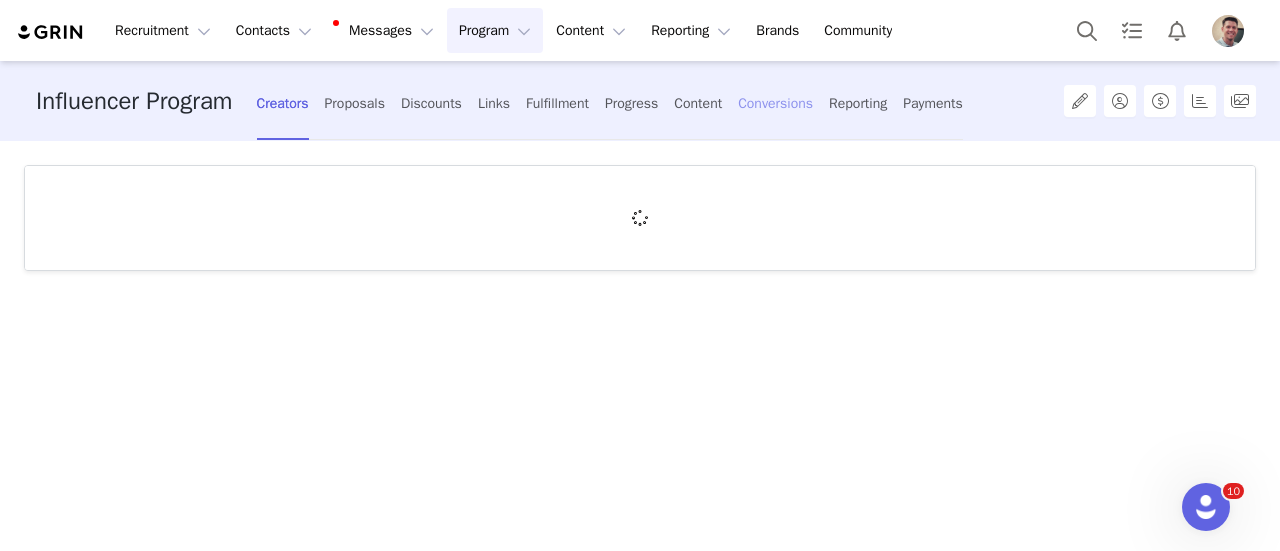 click on "Conversions" at bounding box center [775, 103] 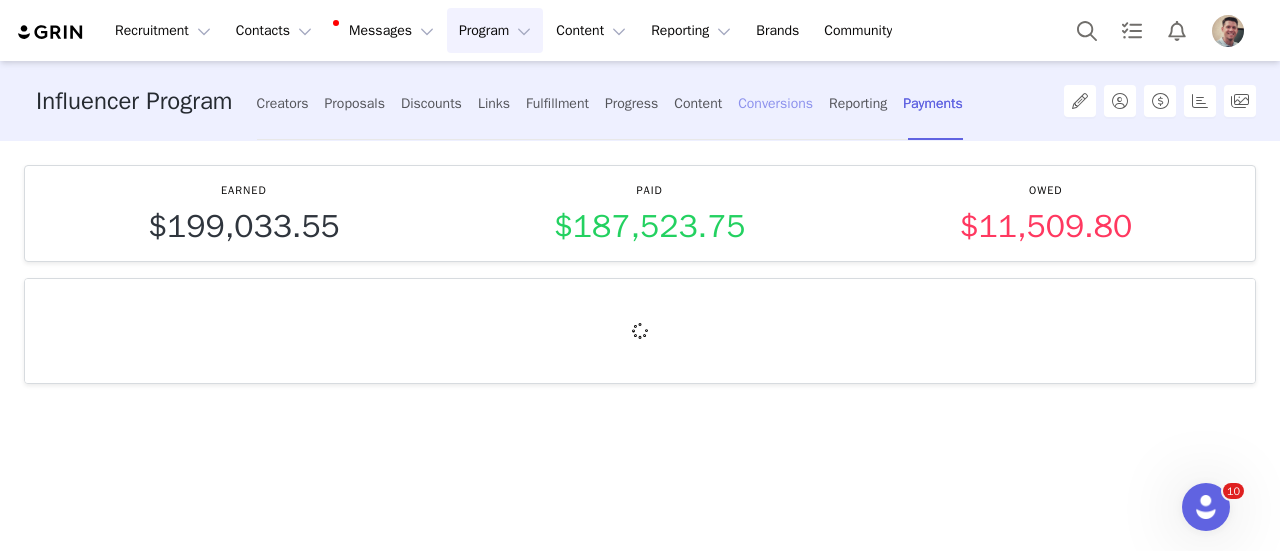 click on "Conversions" at bounding box center (775, 103) 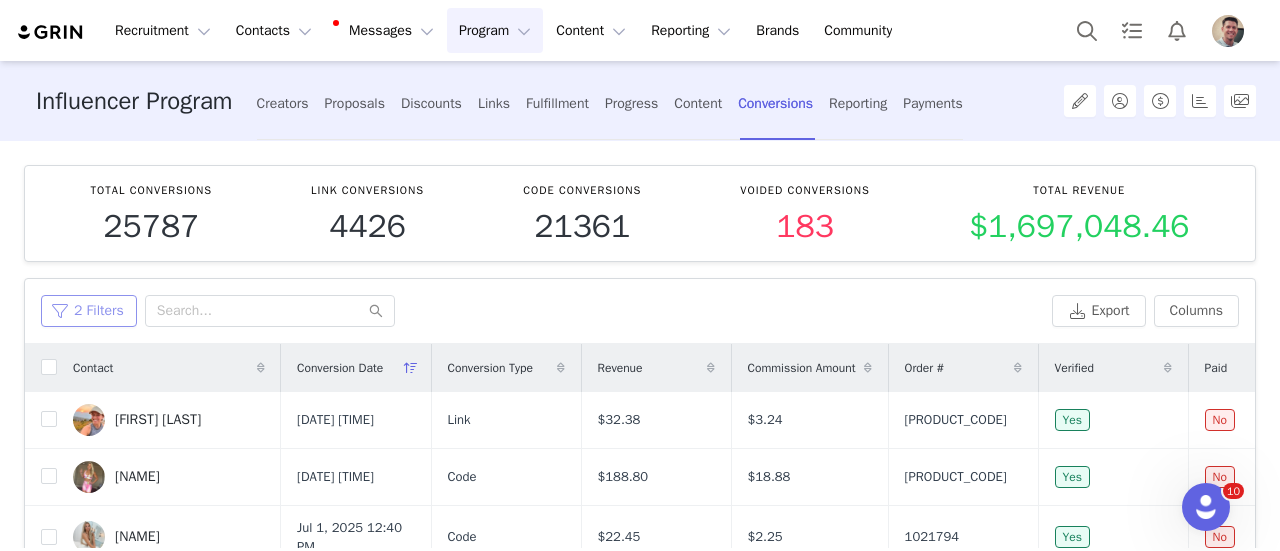 click on "2 Filters" at bounding box center (89, 311) 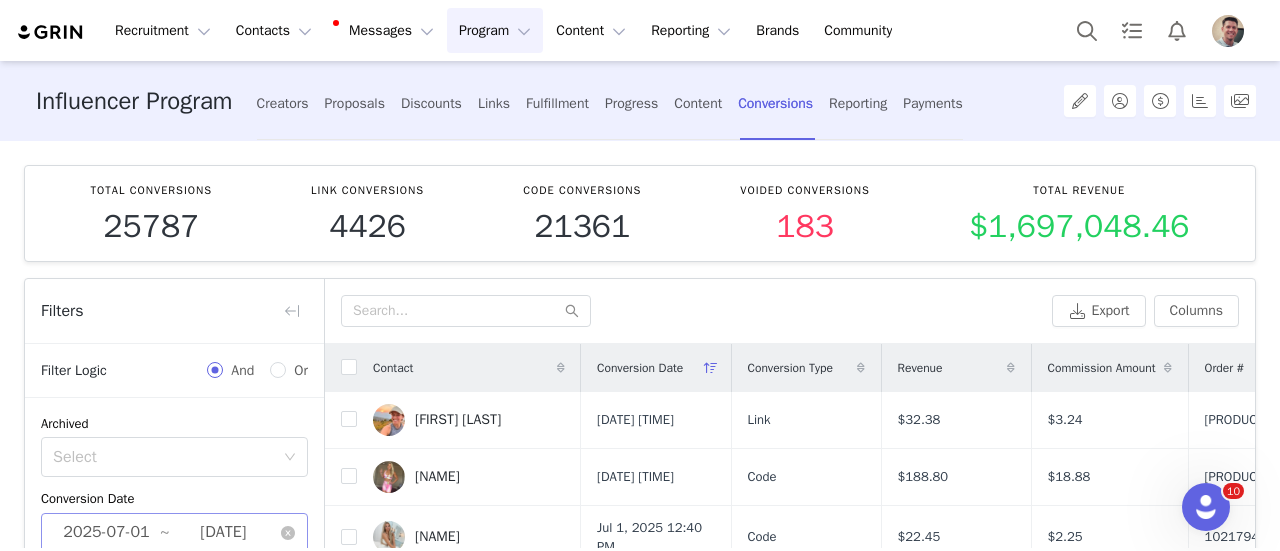 click on "2025-07-01" at bounding box center [106, 533] 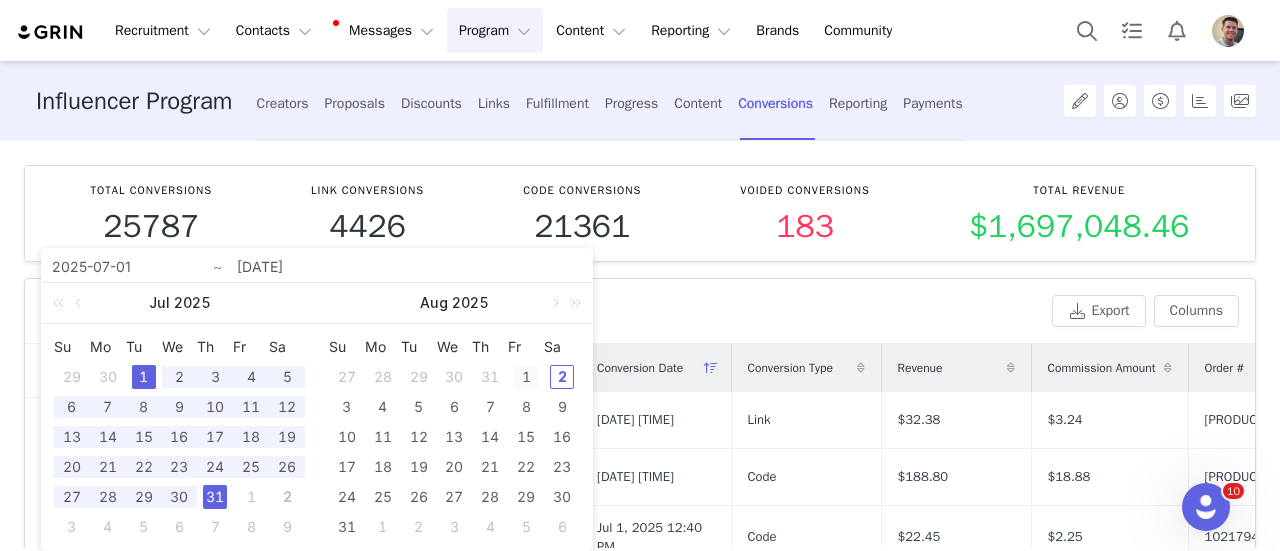 click on "1" at bounding box center (526, 377) 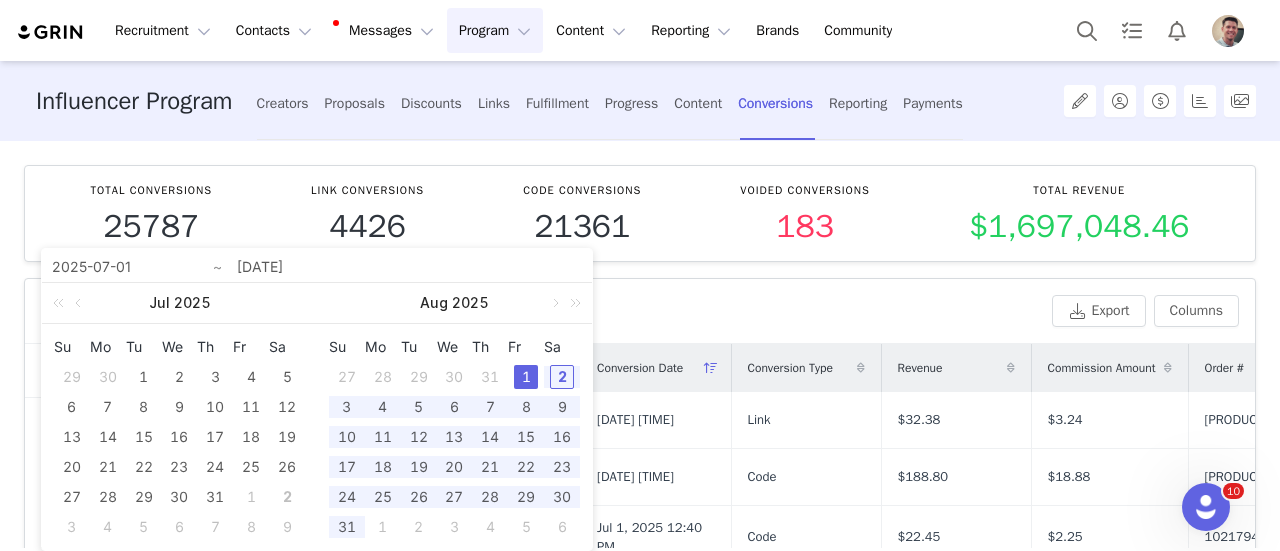 click on "1" at bounding box center [526, 377] 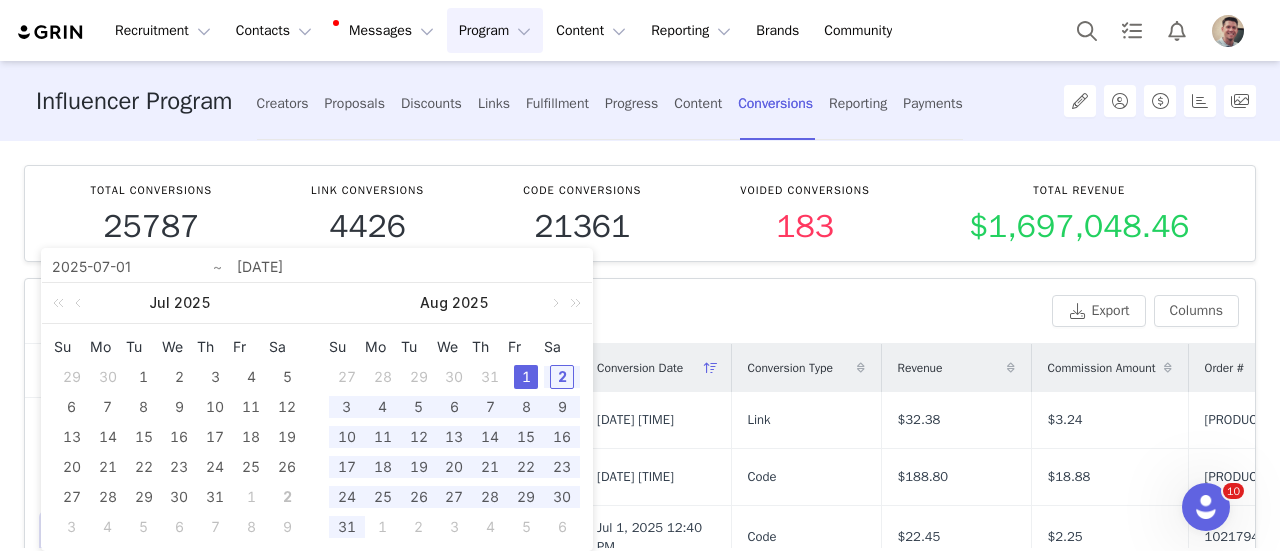 type on "2025-08-01" 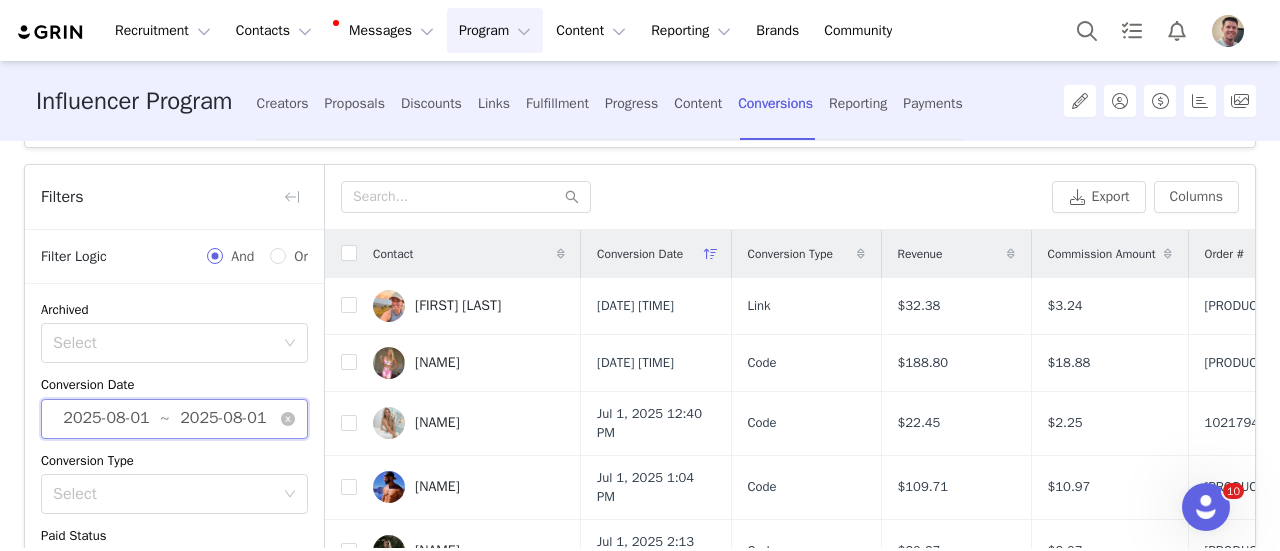 scroll, scrollTop: 179, scrollLeft: 0, axis: vertical 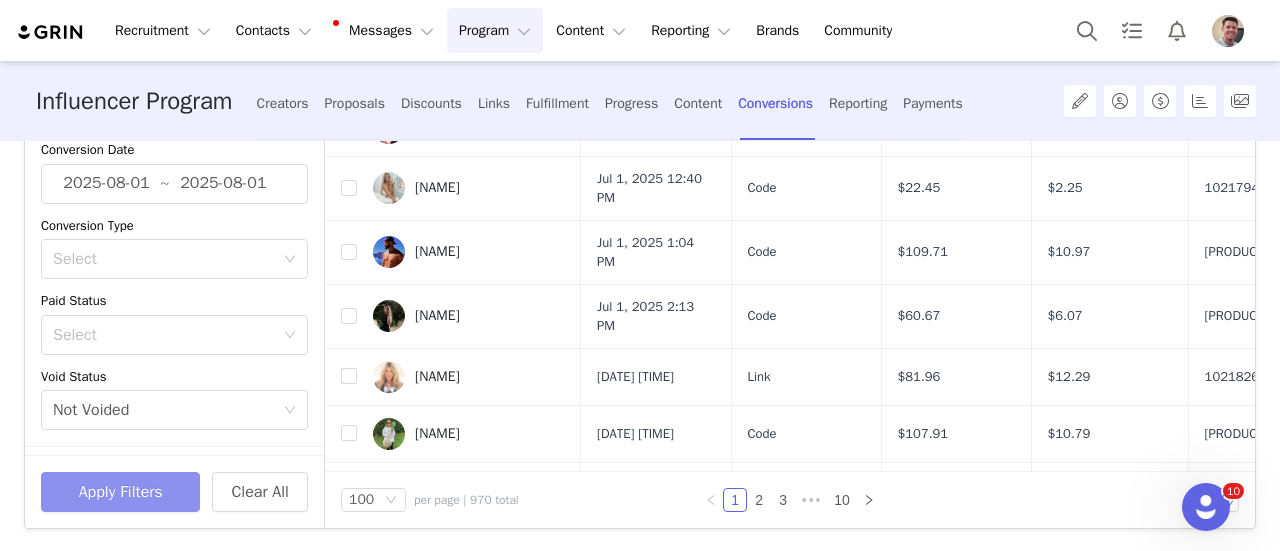 click on "Apply Filters" at bounding box center [120, 492] 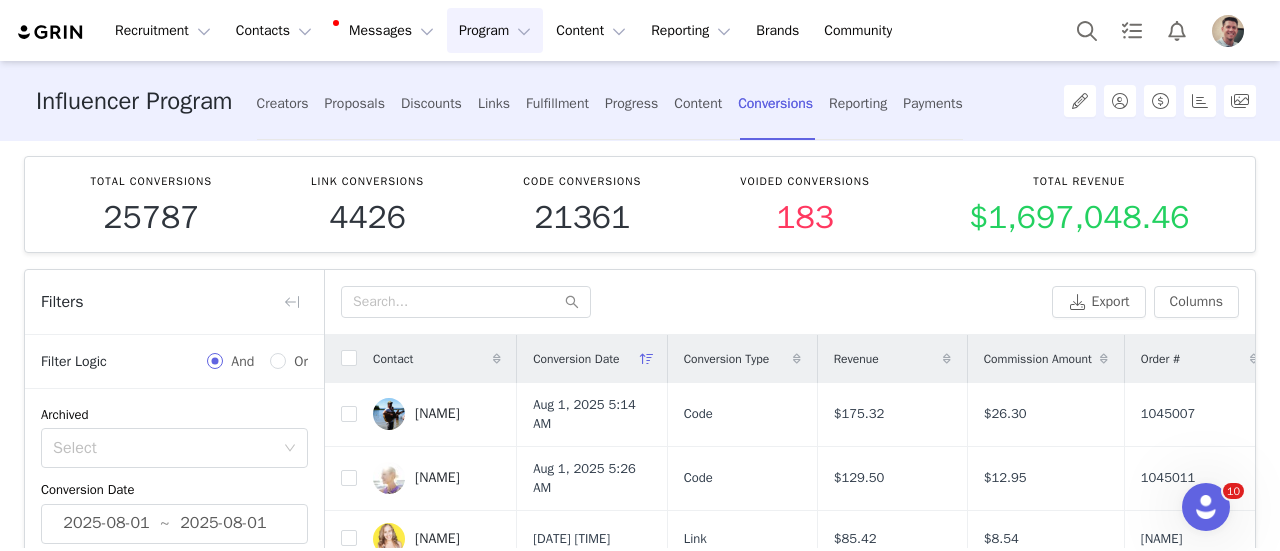 scroll, scrollTop: 5, scrollLeft: 0, axis: vertical 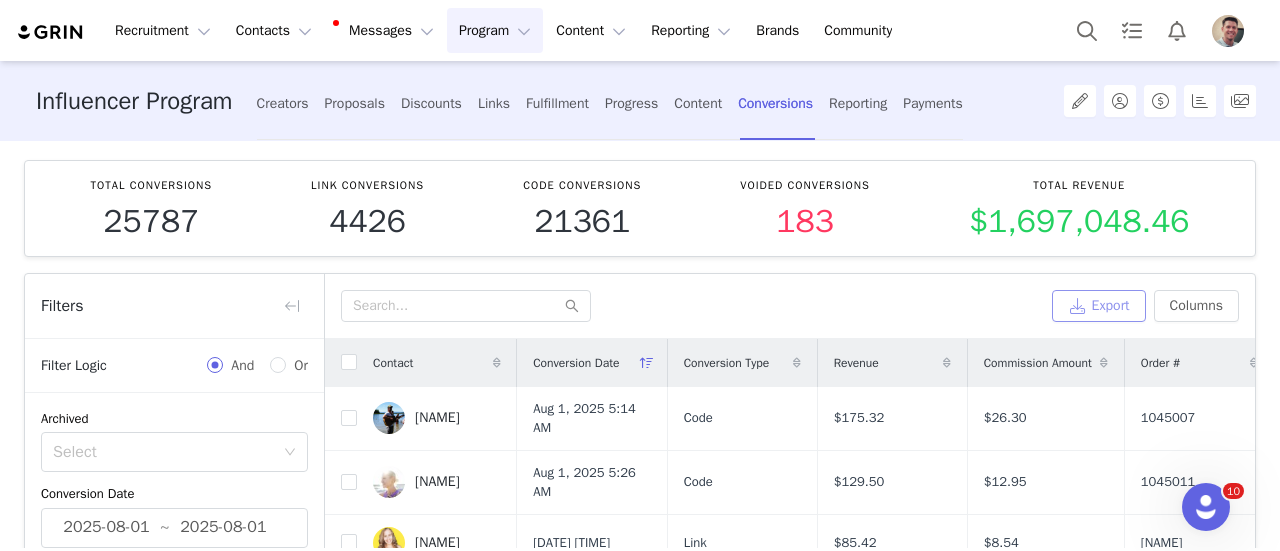 click on "Export" at bounding box center [1099, 306] 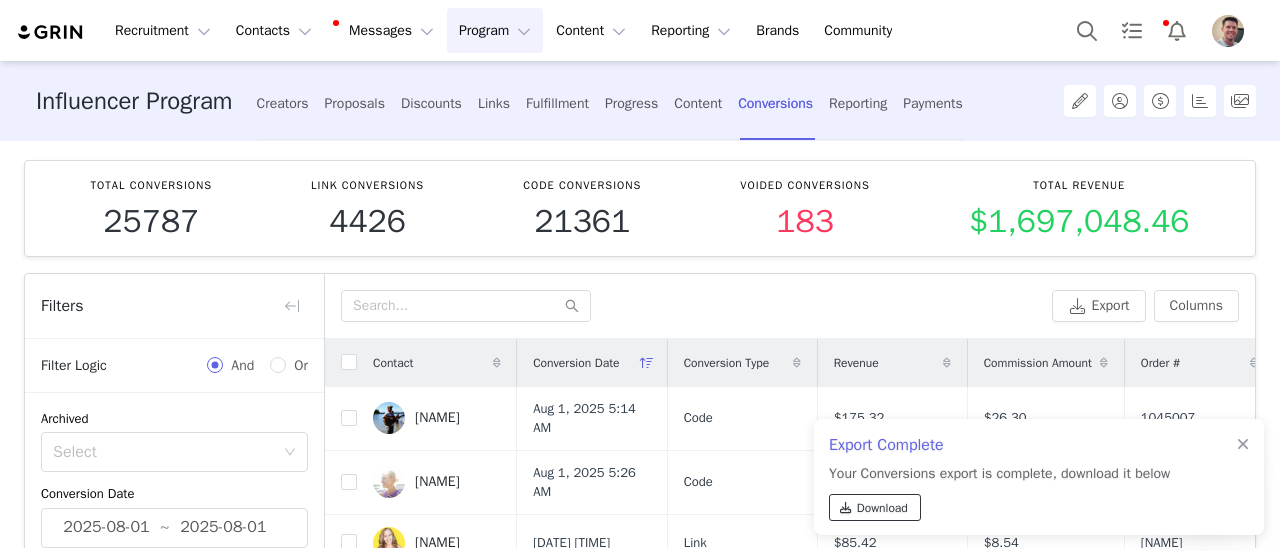 click on "Download" at bounding box center (882, 508) 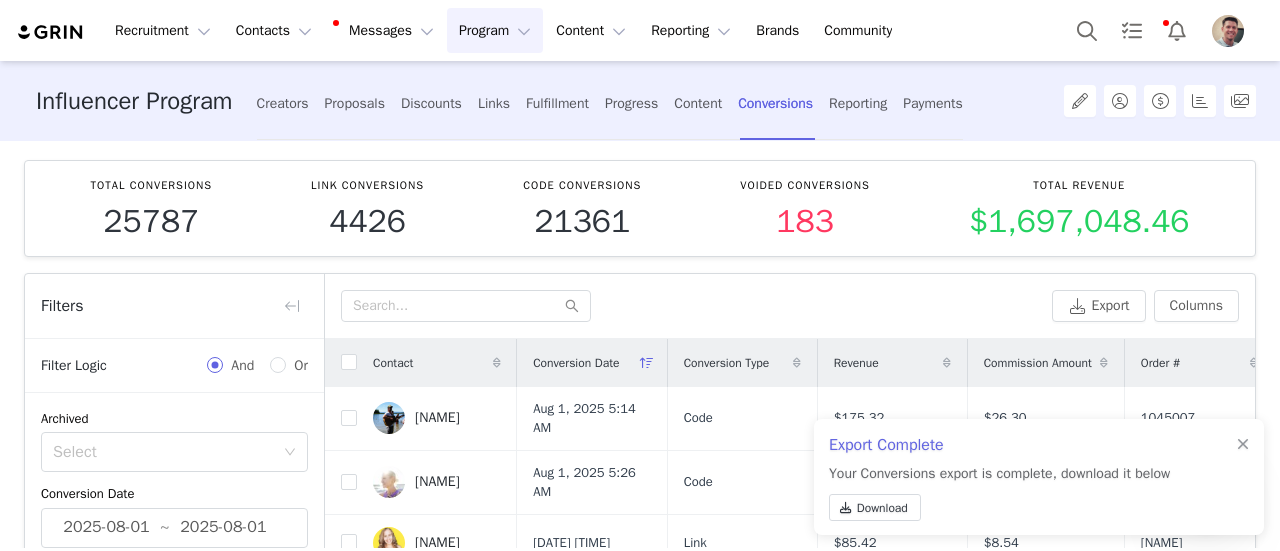 click on "Program Program" at bounding box center (495, 30) 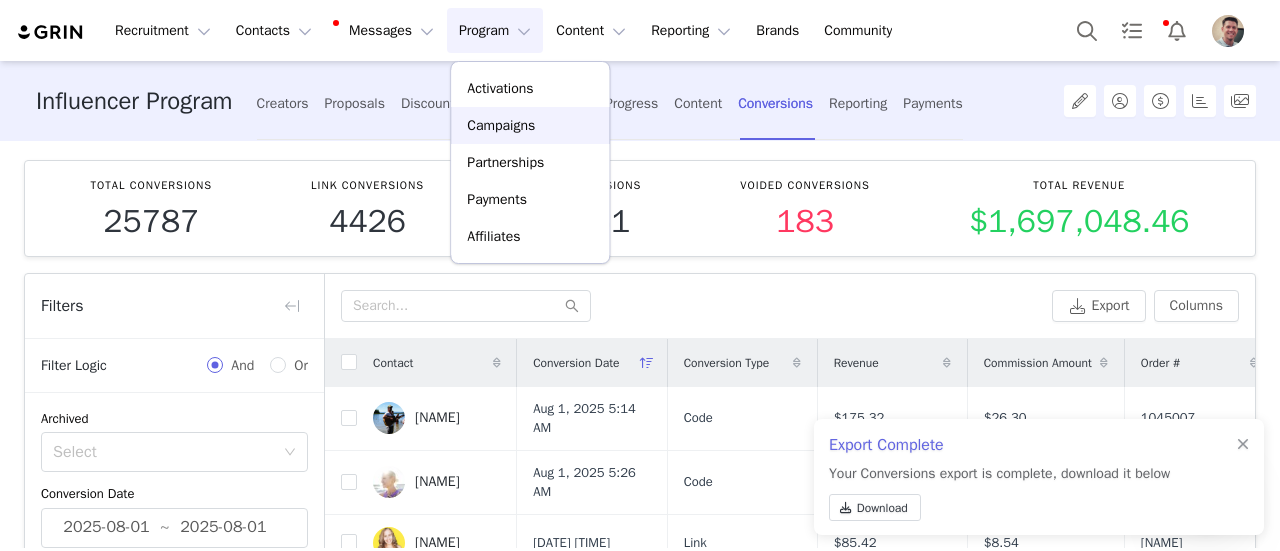 click on "Campaigns" at bounding box center (501, 125) 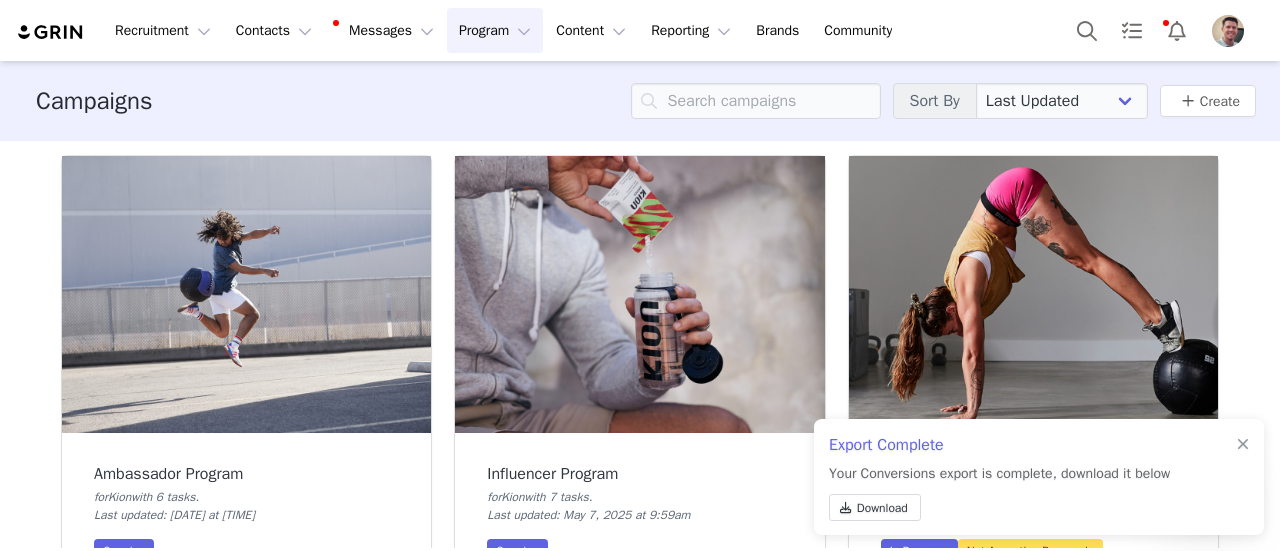 click at bounding box center (246, 294) 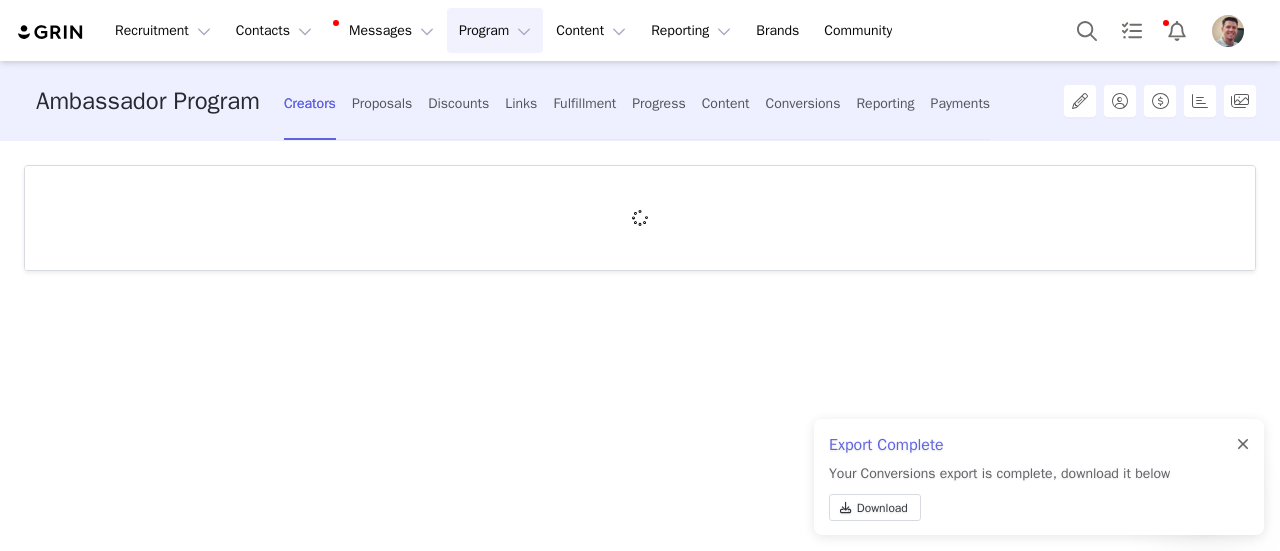 click at bounding box center (1243, 445) 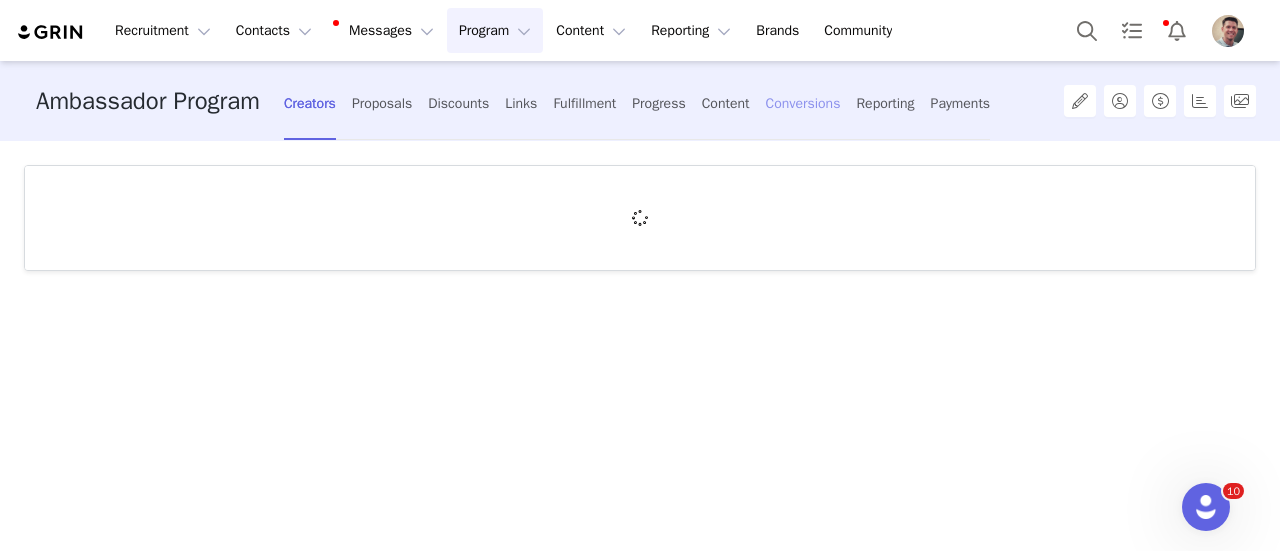 click on "Conversions" at bounding box center [803, 103] 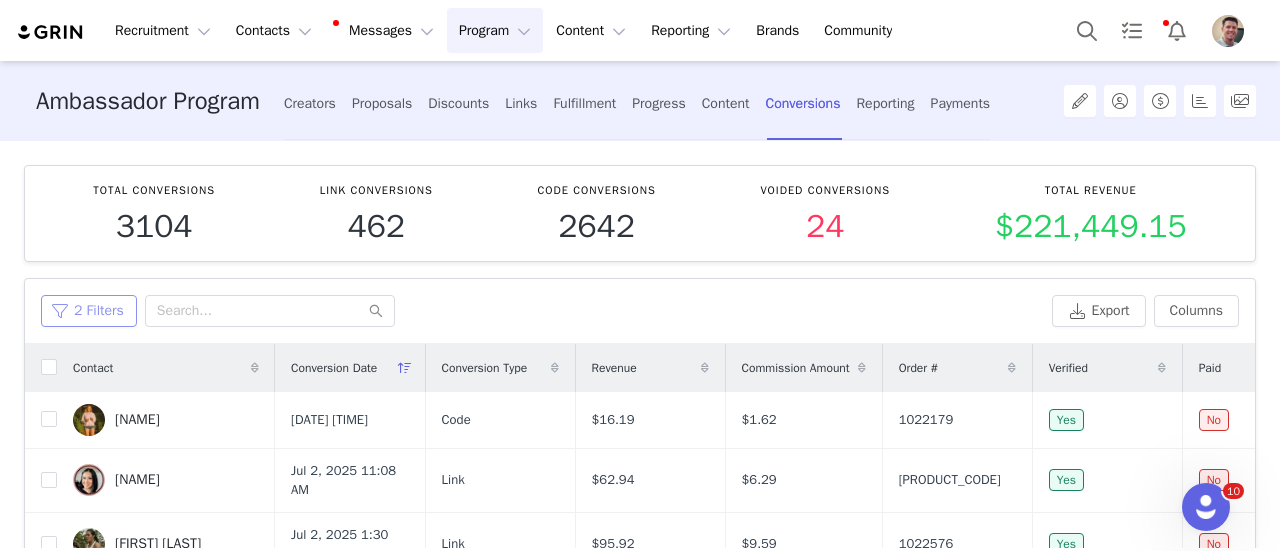 click on "2 Filters" at bounding box center [89, 311] 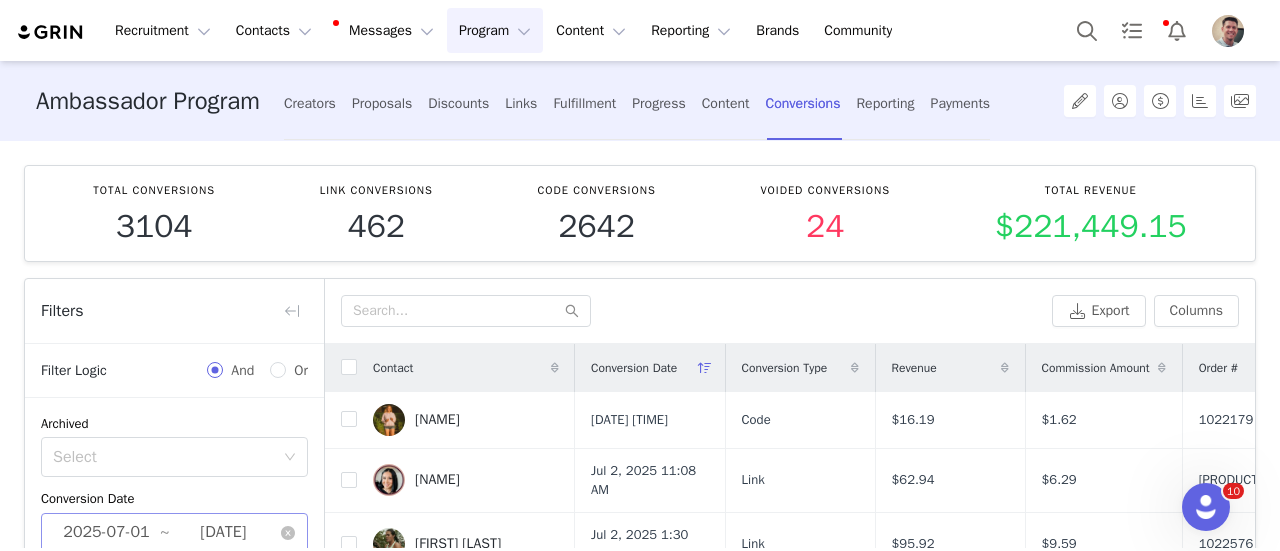 click on "2025-07-01" at bounding box center (106, 533) 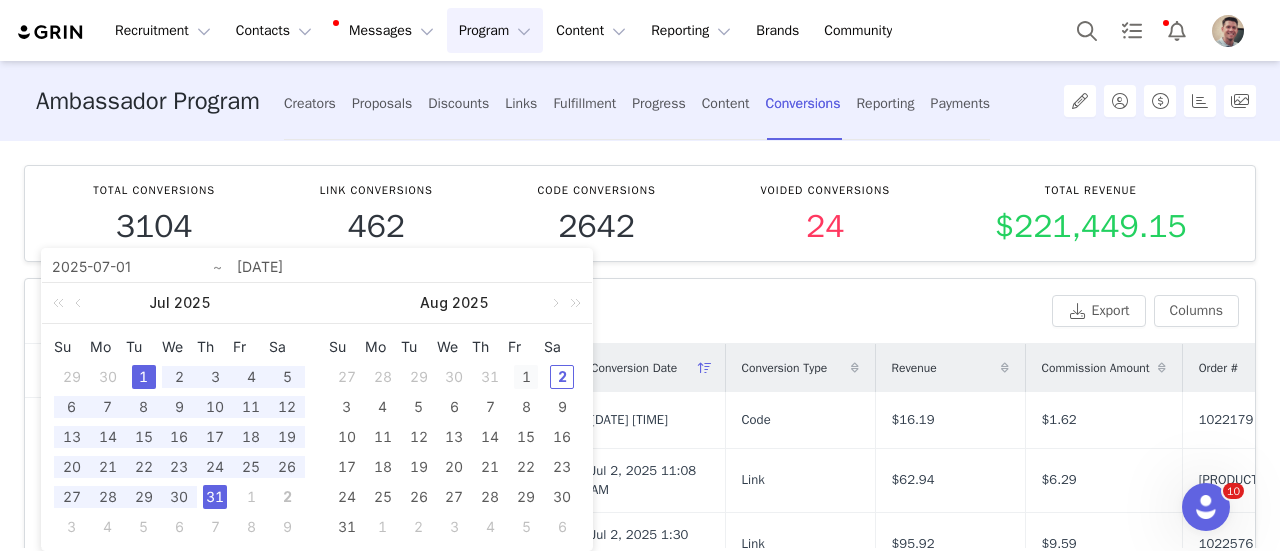 click on "1" at bounding box center (526, 377) 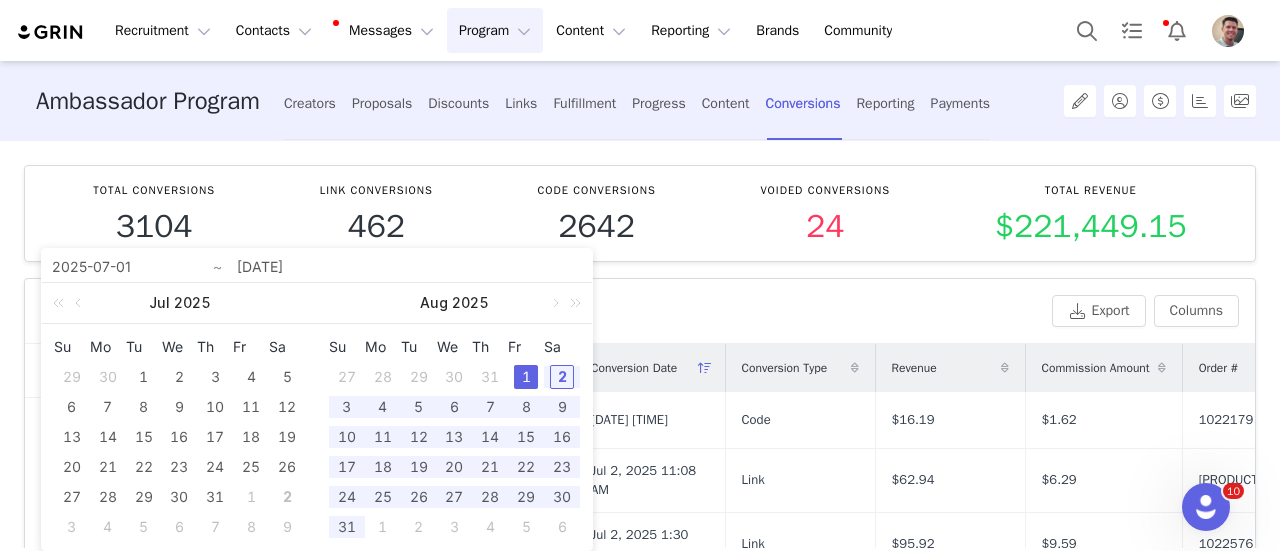 click on "1" at bounding box center (526, 377) 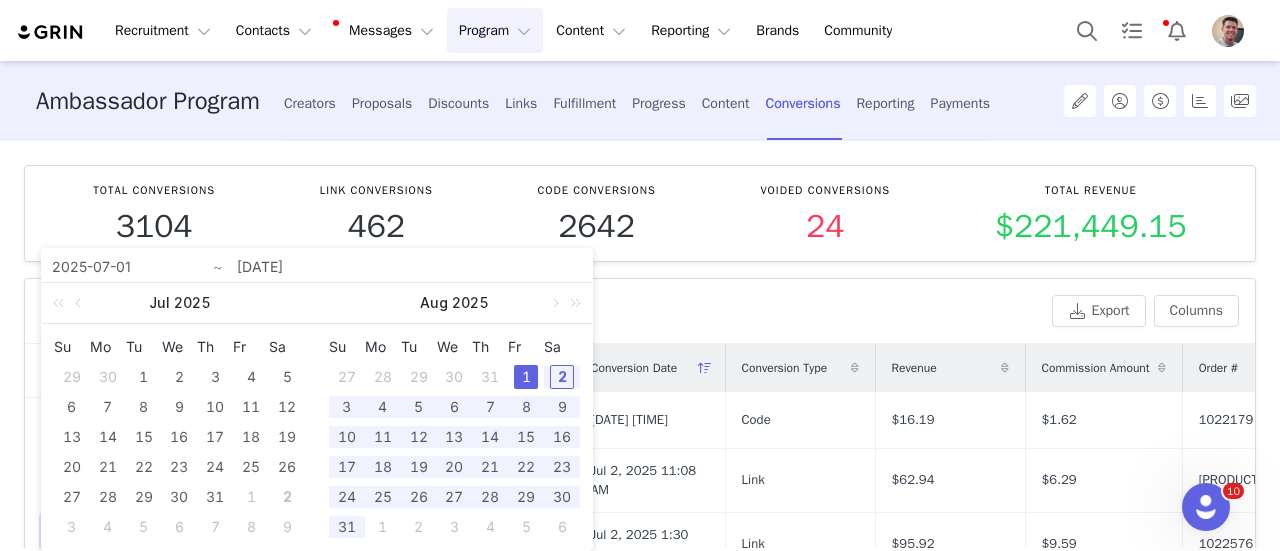 type on "2025-08-01" 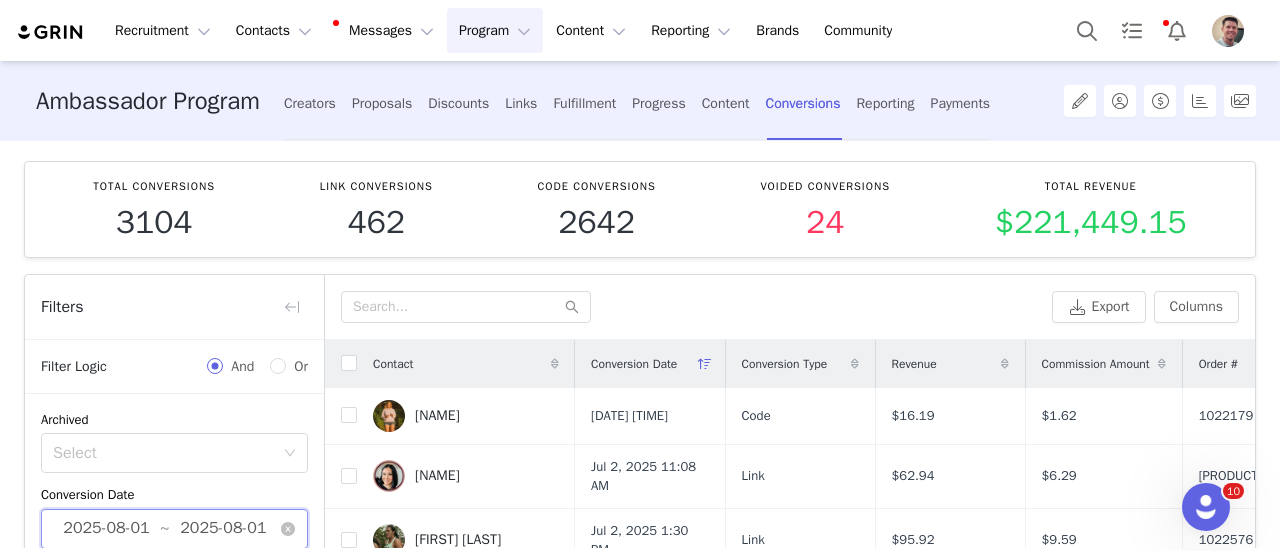 scroll, scrollTop: 353, scrollLeft: 0, axis: vertical 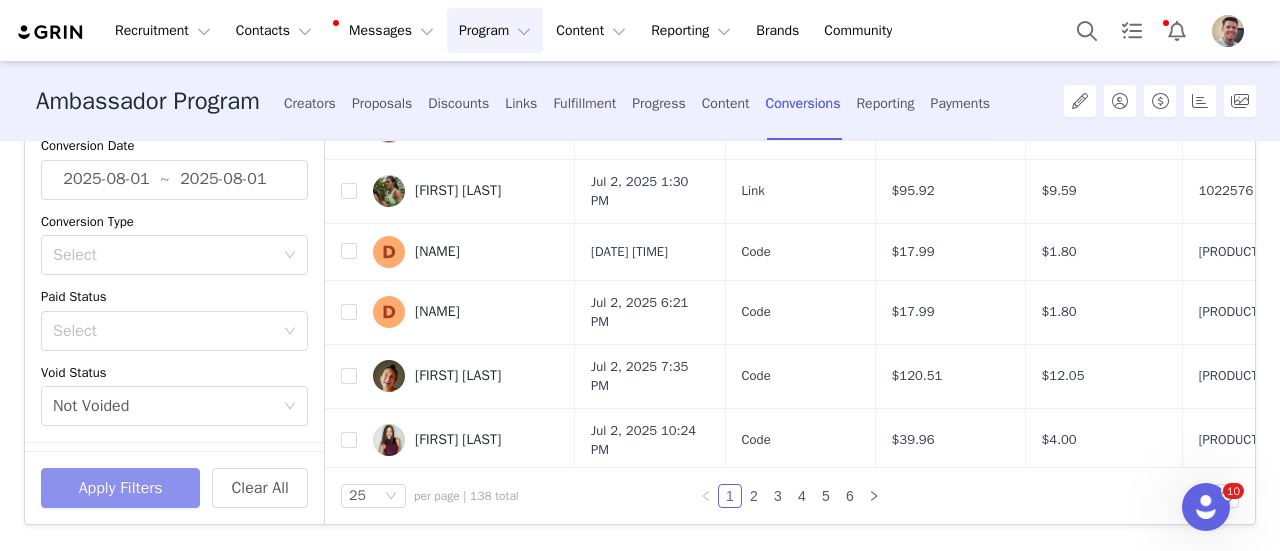 click on "Apply Filters" at bounding box center (120, 488) 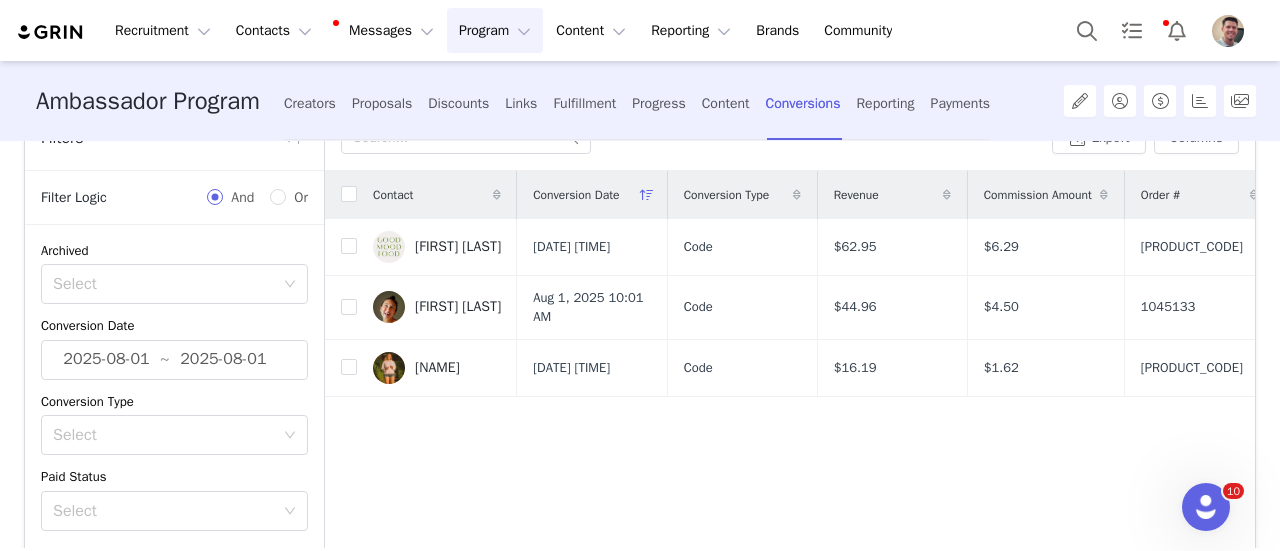 scroll, scrollTop: 166, scrollLeft: 0, axis: vertical 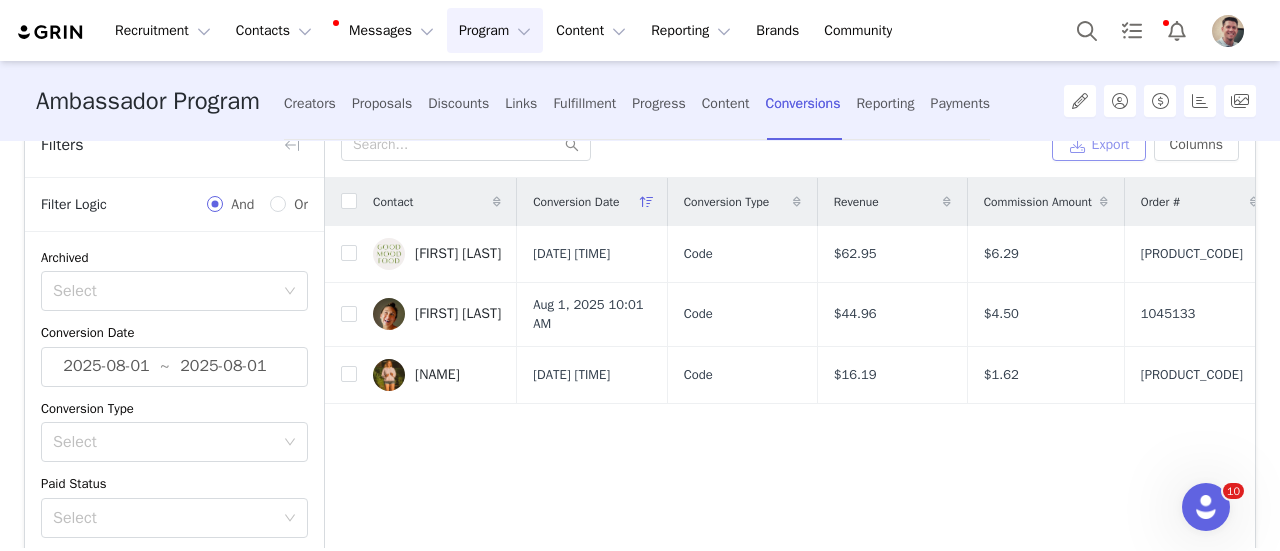 click on "Export" at bounding box center (1099, 145) 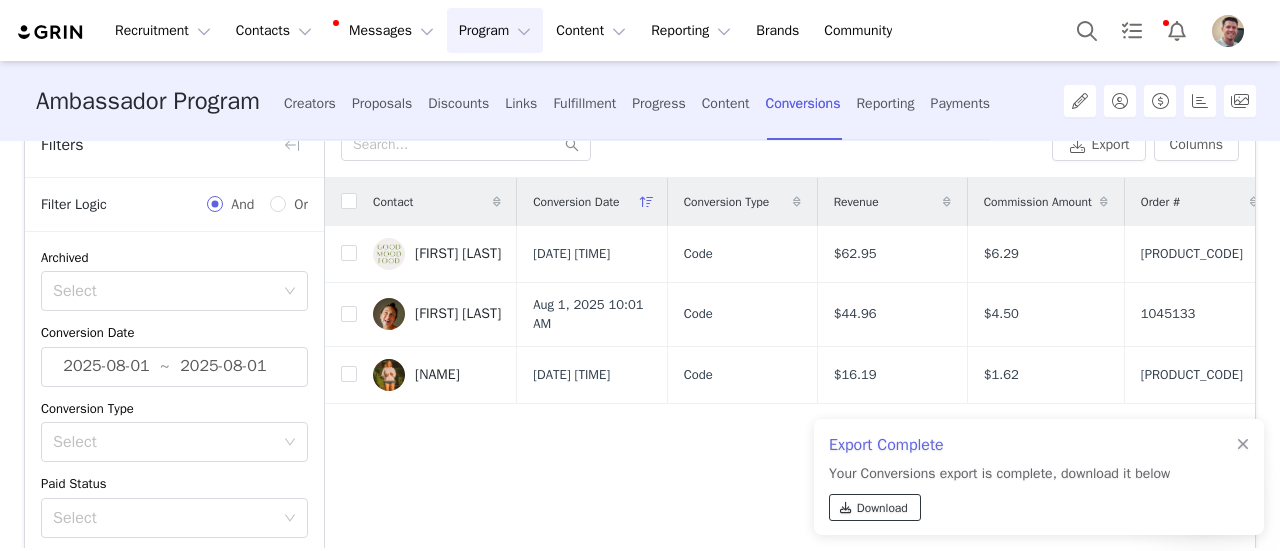 click on "Download" at bounding box center [882, 508] 